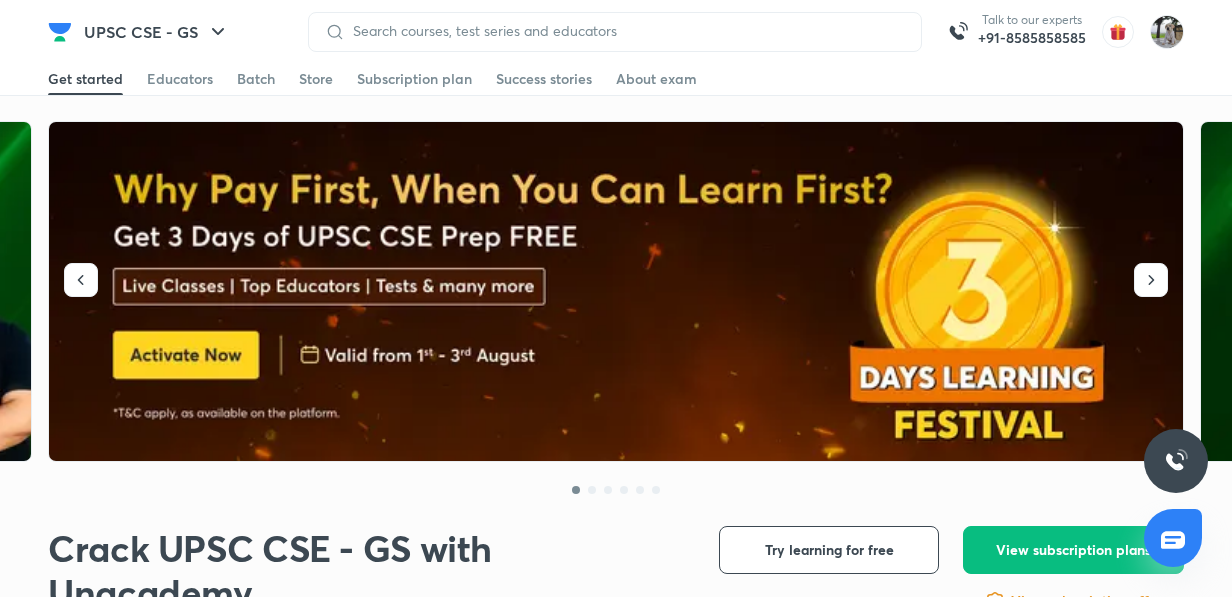 scroll, scrollTop: 0, scrollLeft: 0, axis: both 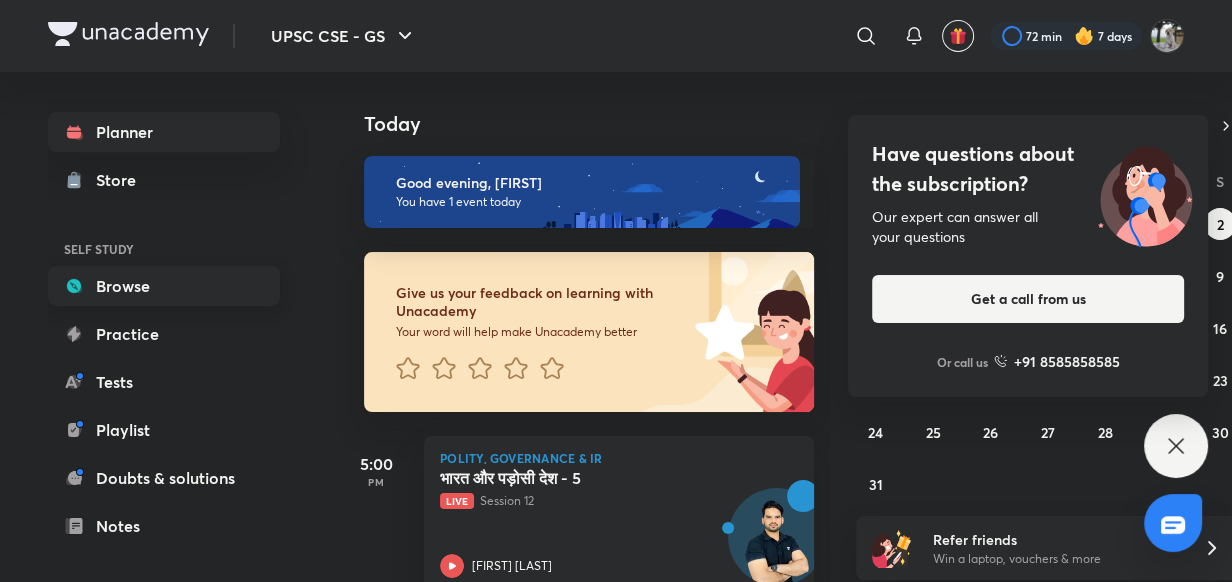 click on "Browse" at bounding box center (164, 286) 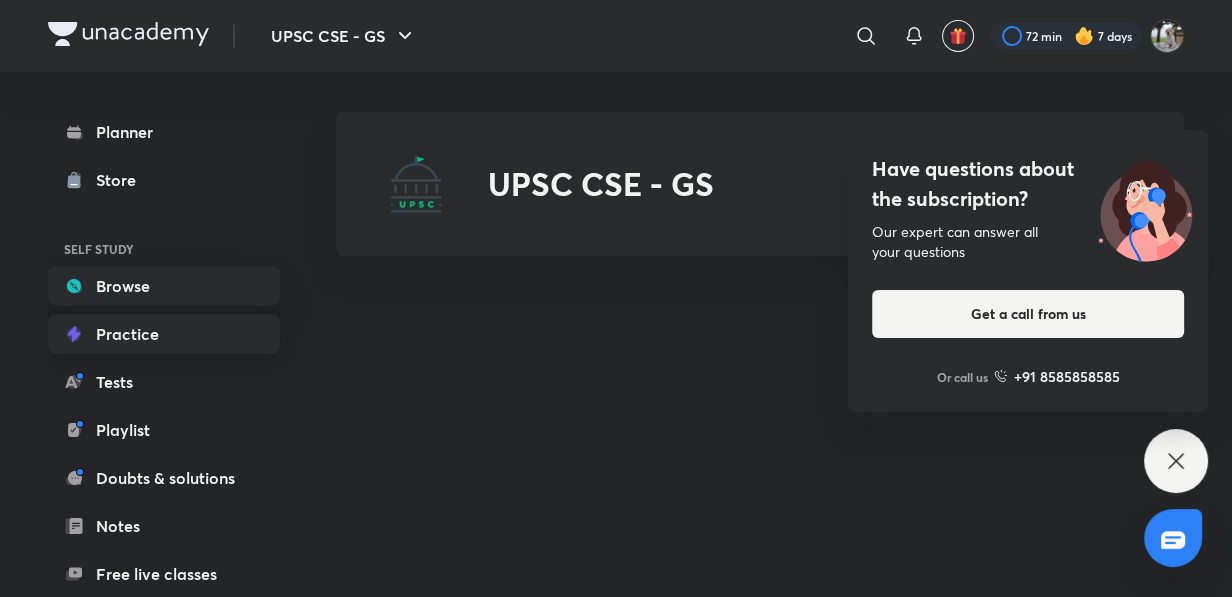 click on "Practice" at bounding box center (164, 334) 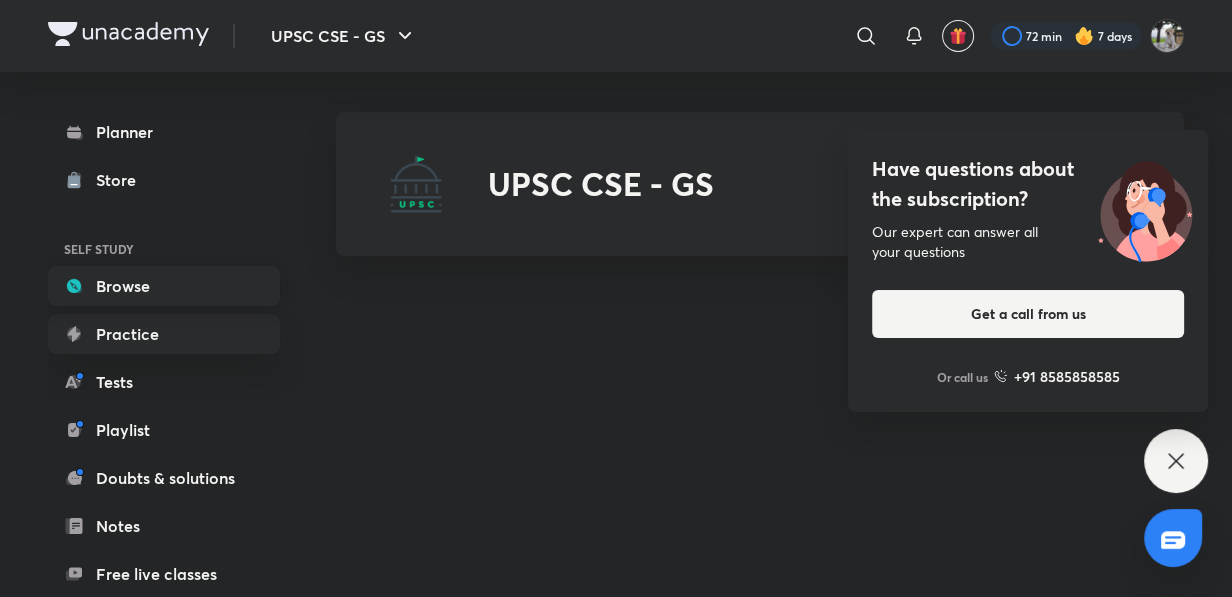 click on "Browse" at bounding box center [164, 286] 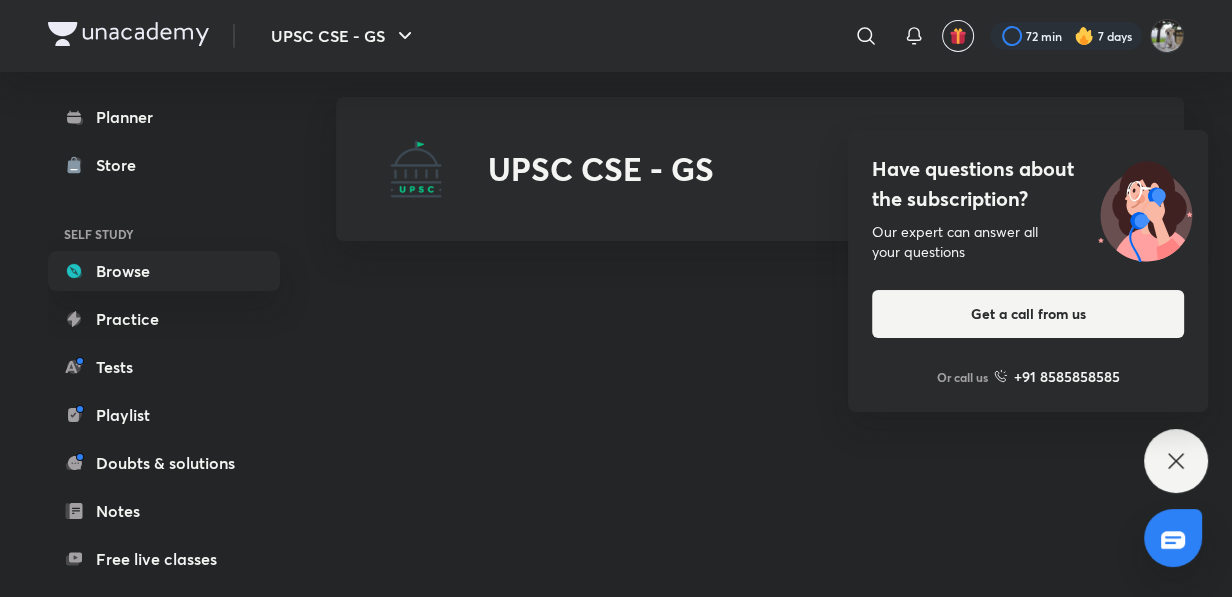 scroll, scrollTop: 20, scrollLeft: 0, axis: vertical 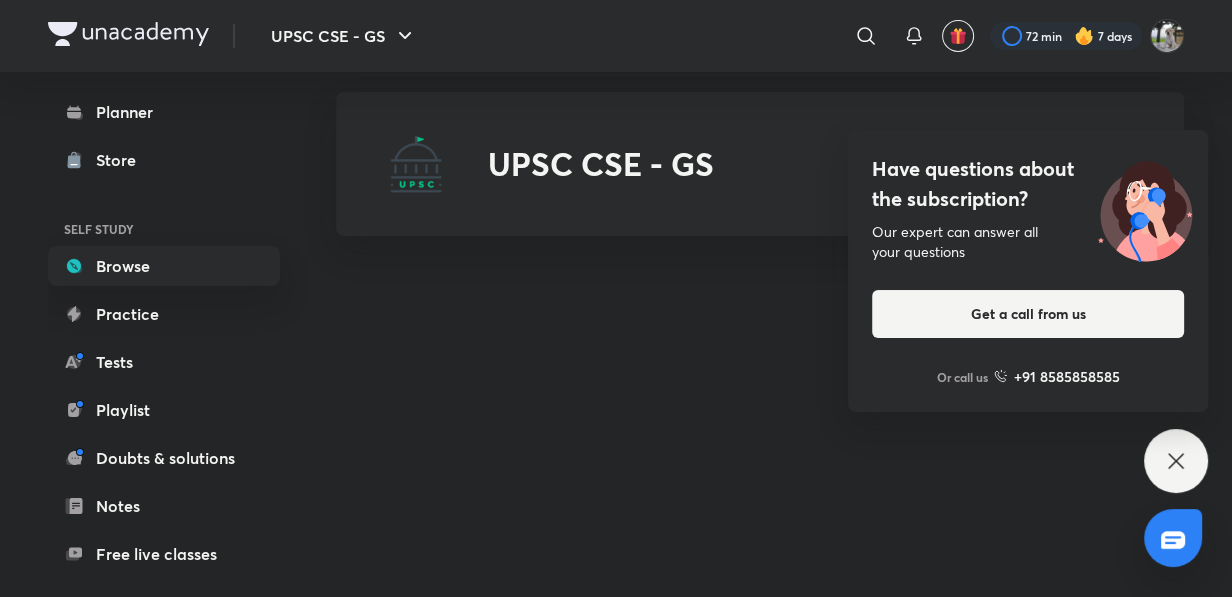 click 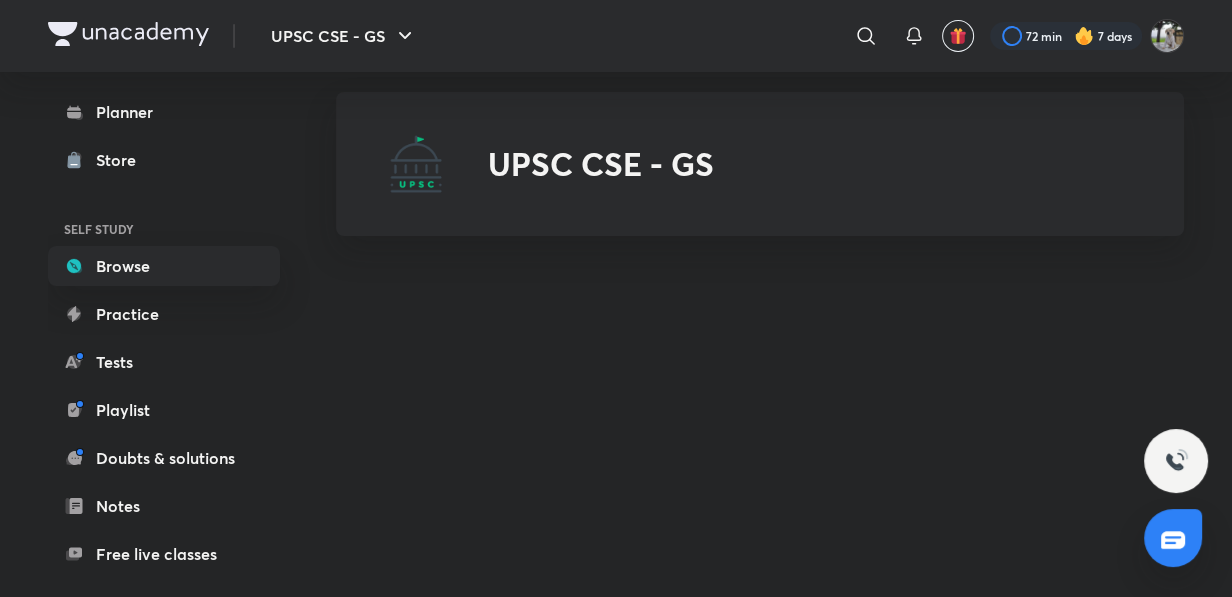 click at bounding box center [1176, 461] 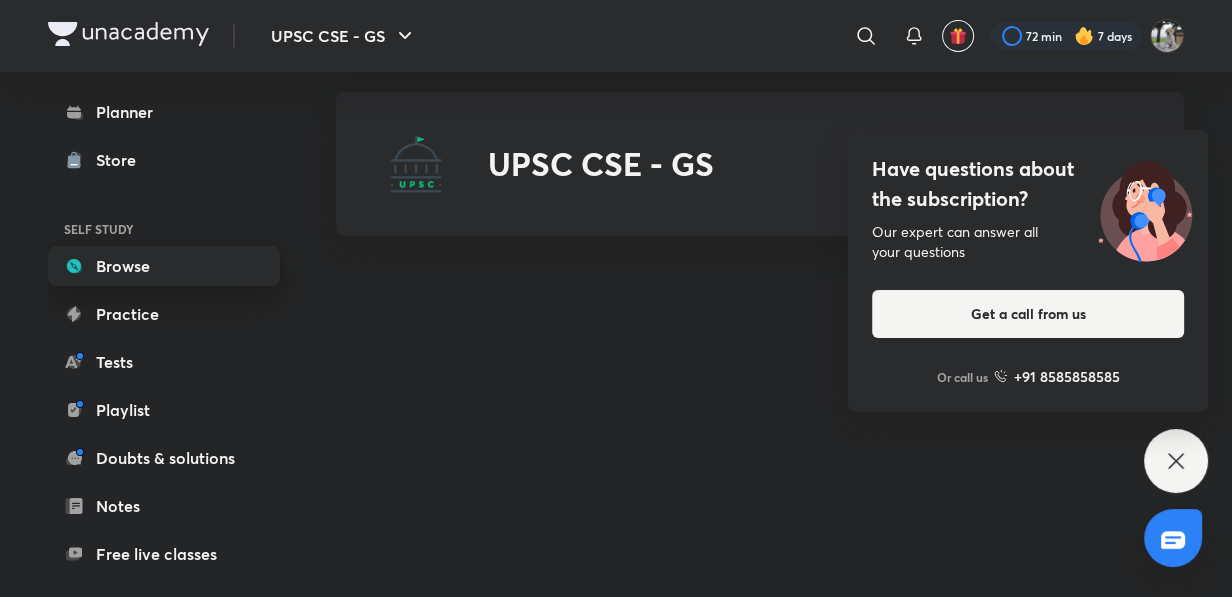 click on "Browse" at bounding box center (164, 266) 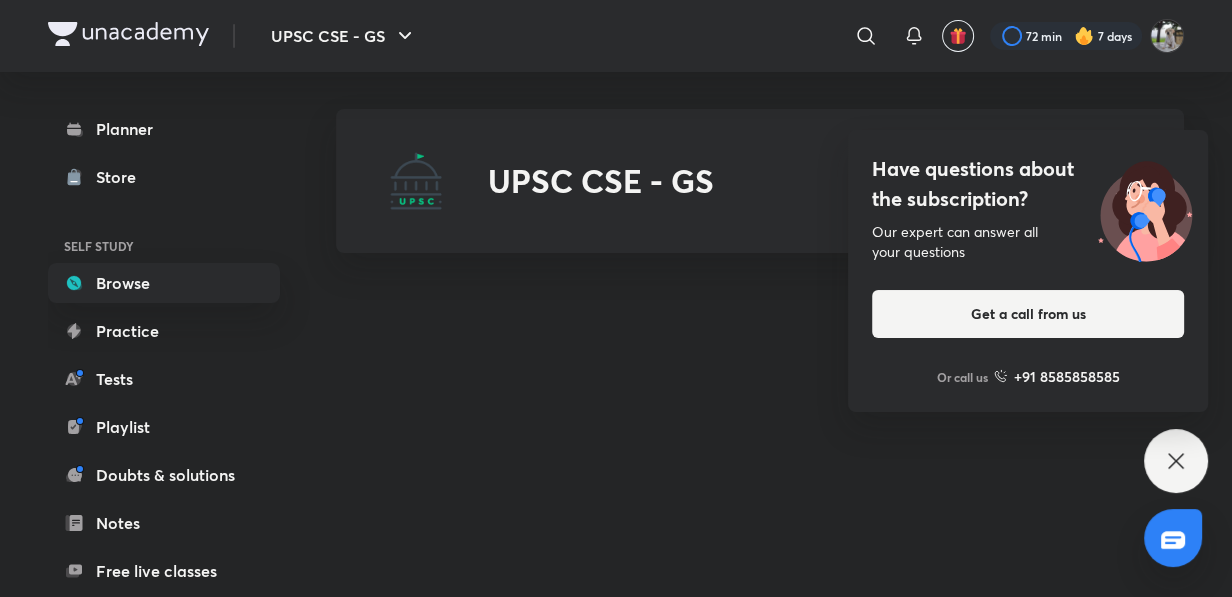 scroll, scrollTop: 0, scrollLeft: 0, axis: both 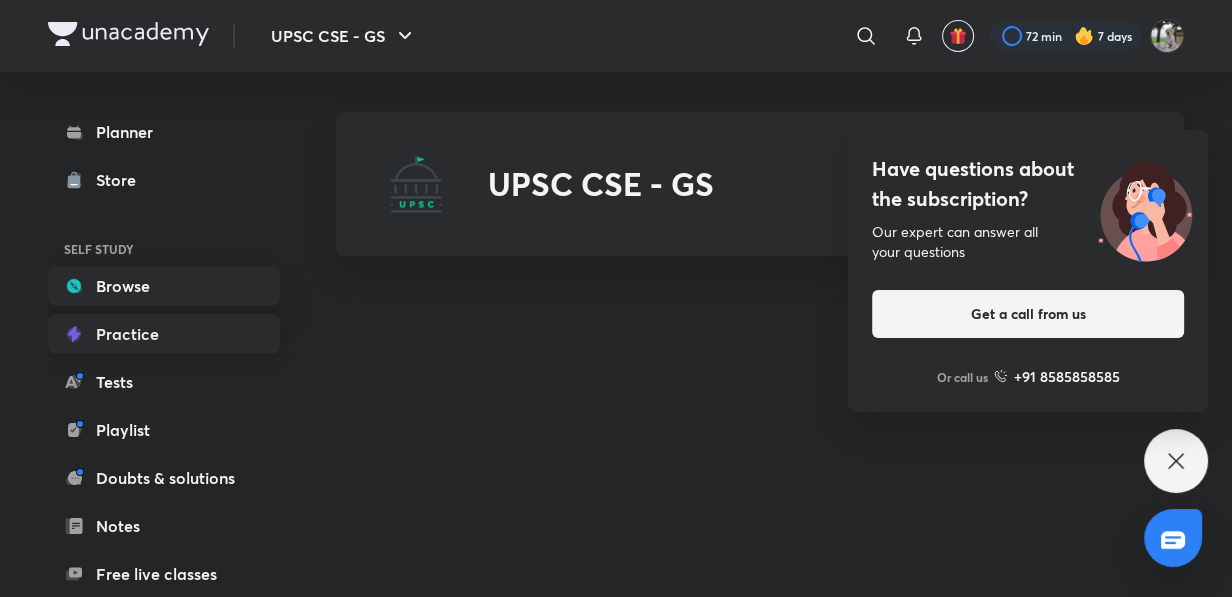 click on "Practice" at bounding box center (164, 334) 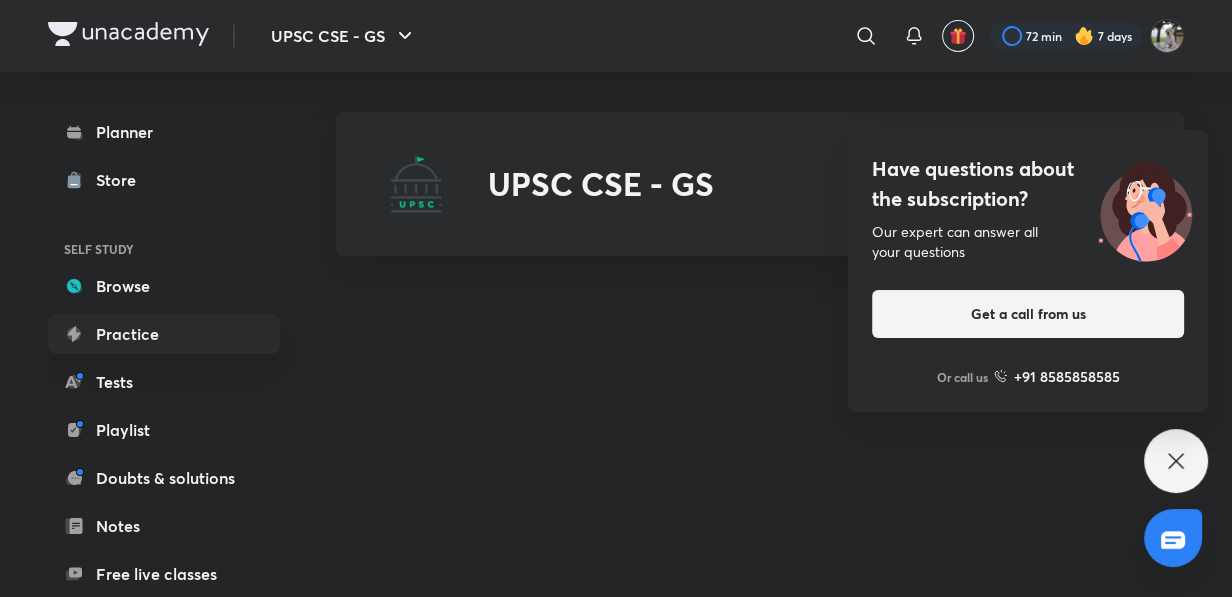 click 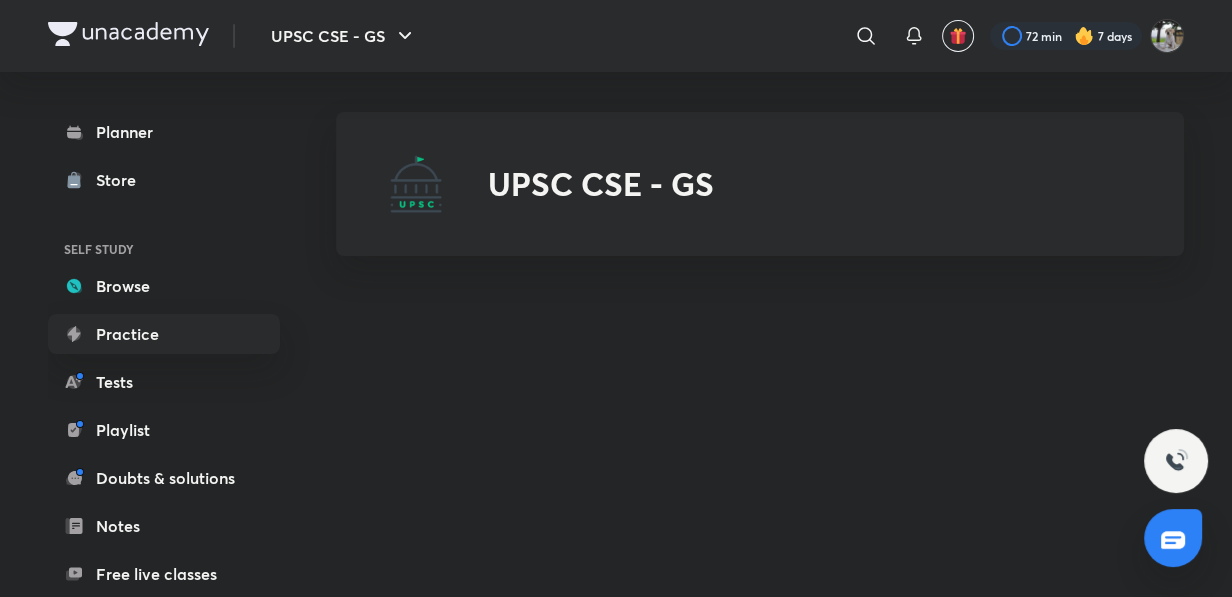 click at bounding box center [1176, 461] 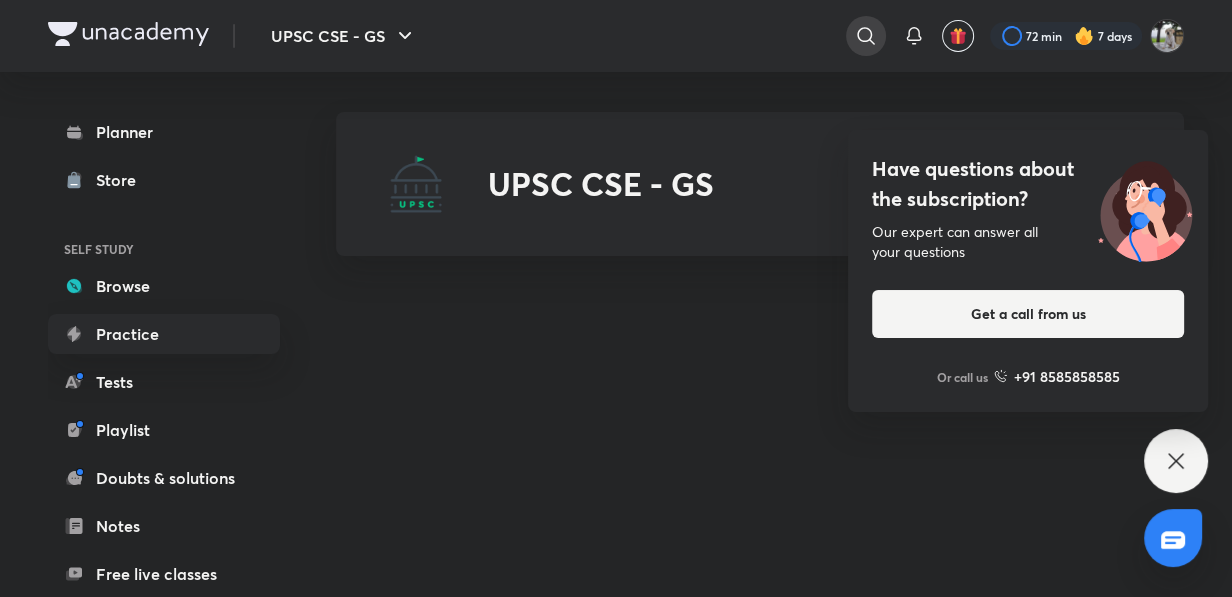 click 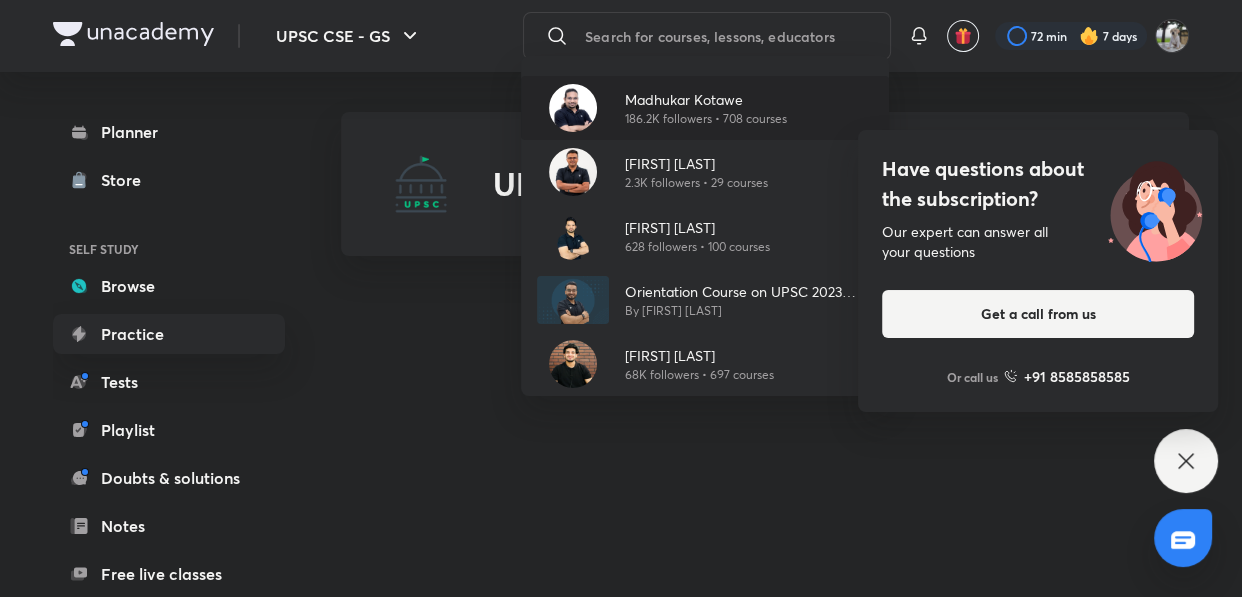 click on "Madhukar Kotawe" at bounding box center [706, 99] 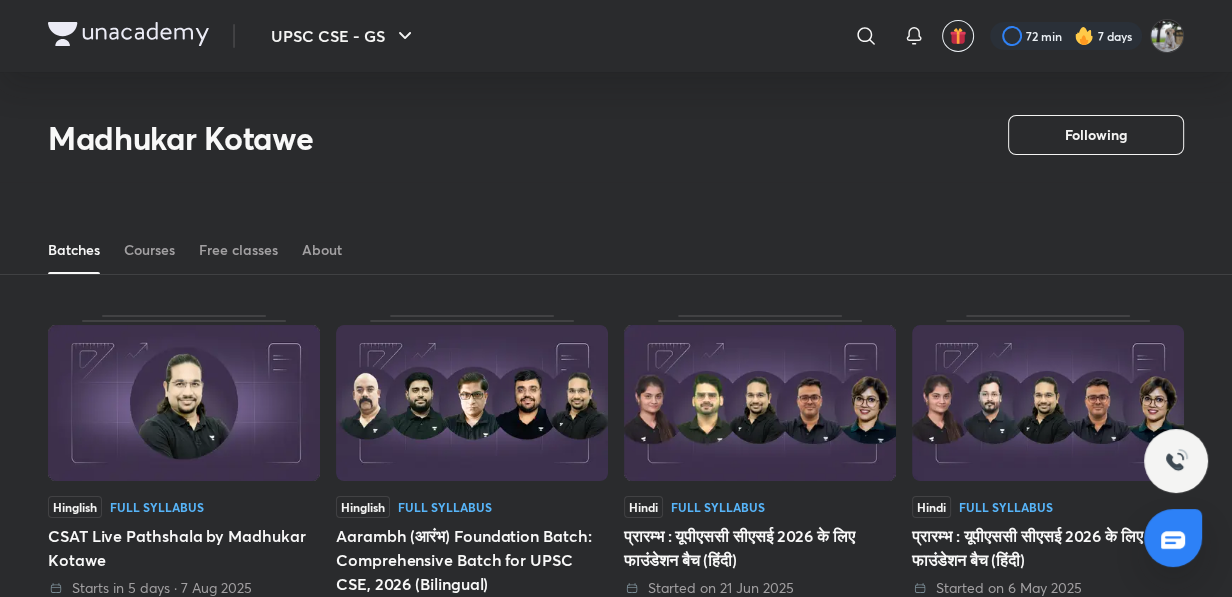 scroll, scrollTop: 87, scrollLeft: 0, axis: vertical 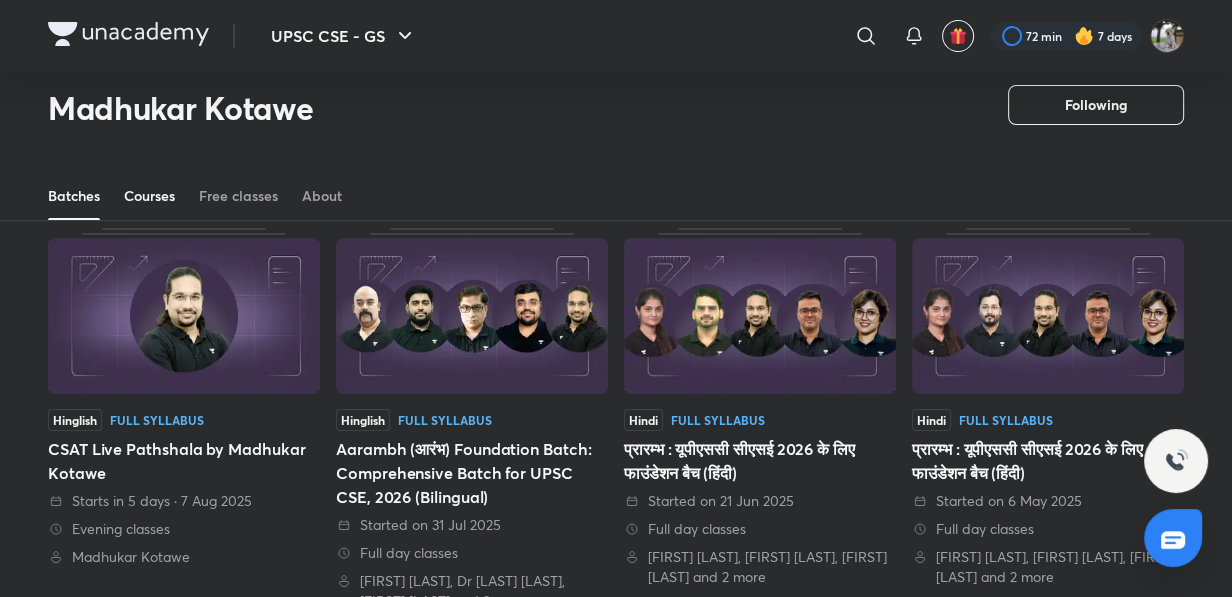 click on "Courses" at bounding box center [149, 196] 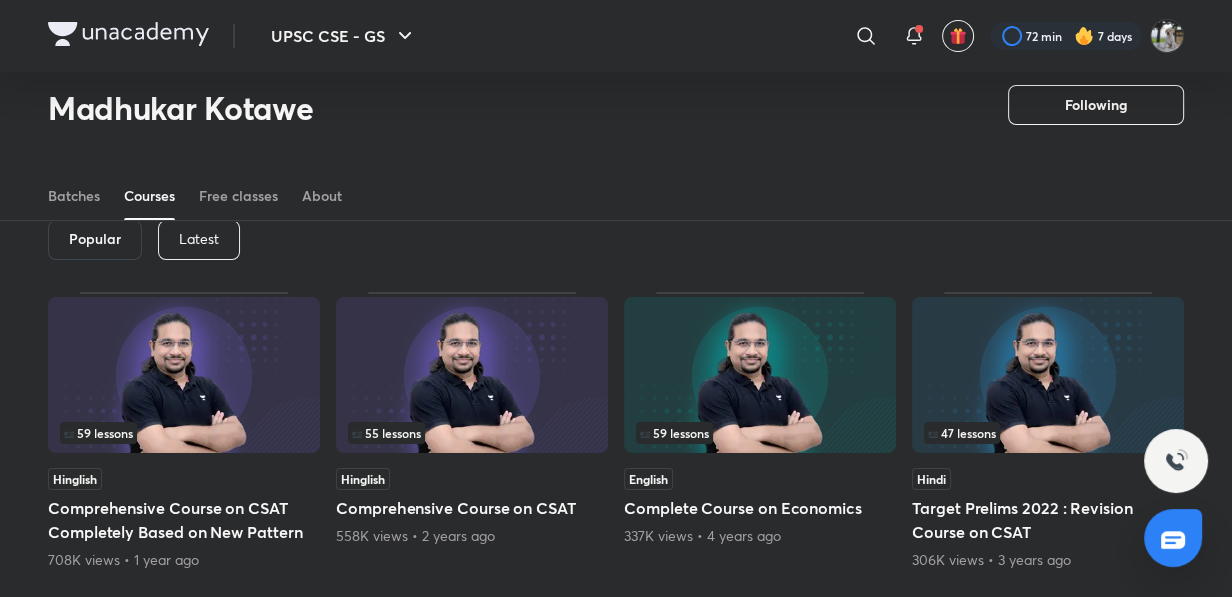 click on "Latest" at bounding box center (199, 239) 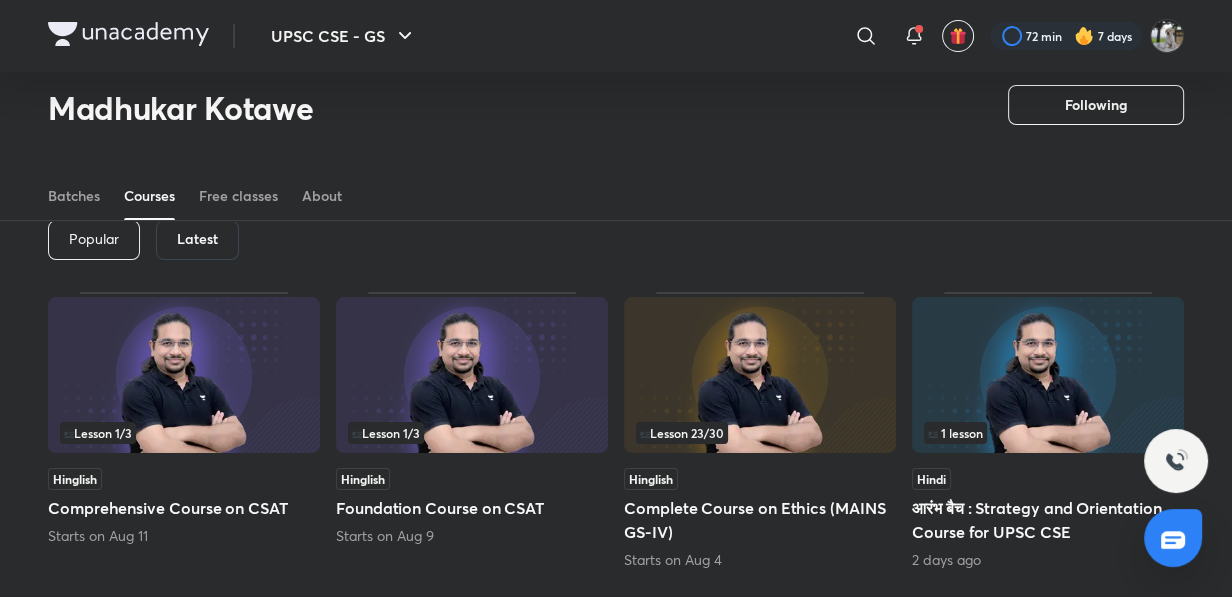 click at bounding box center (760, 375) 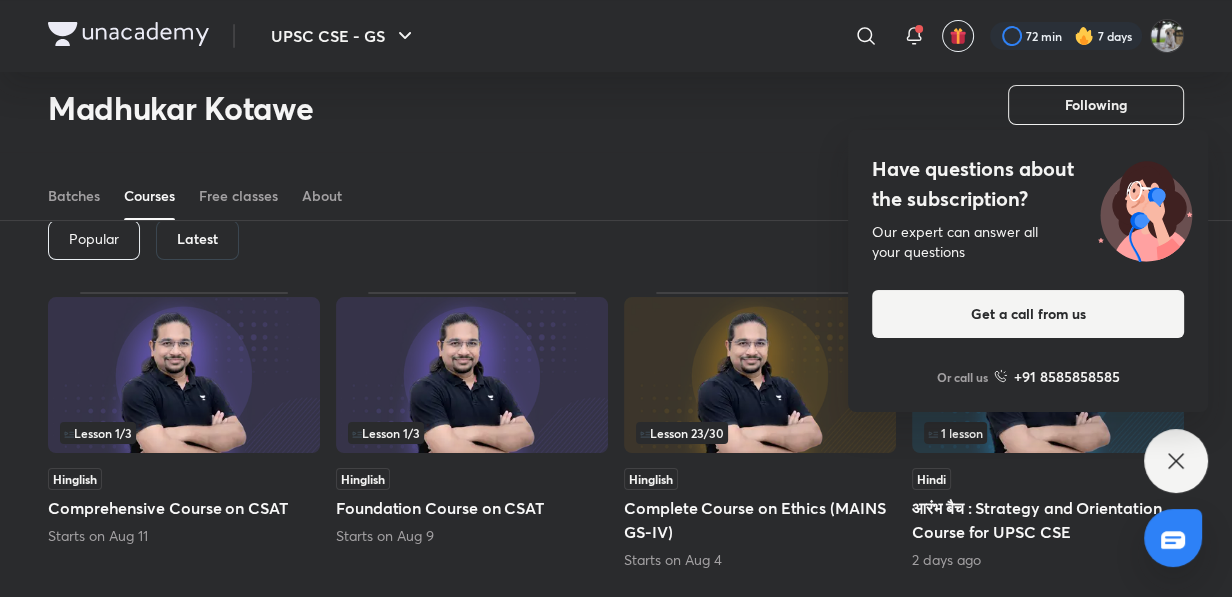 click at bounding box center [760, 375] 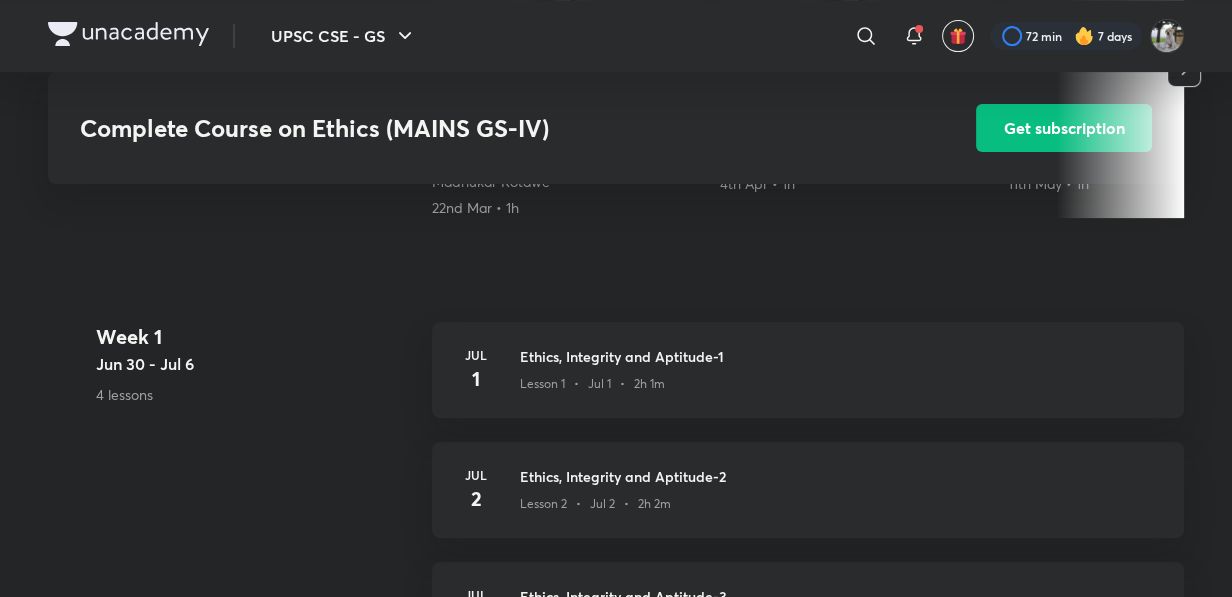 scroll, scrollTop: 727, scrollLeft: 0, axis: vertical 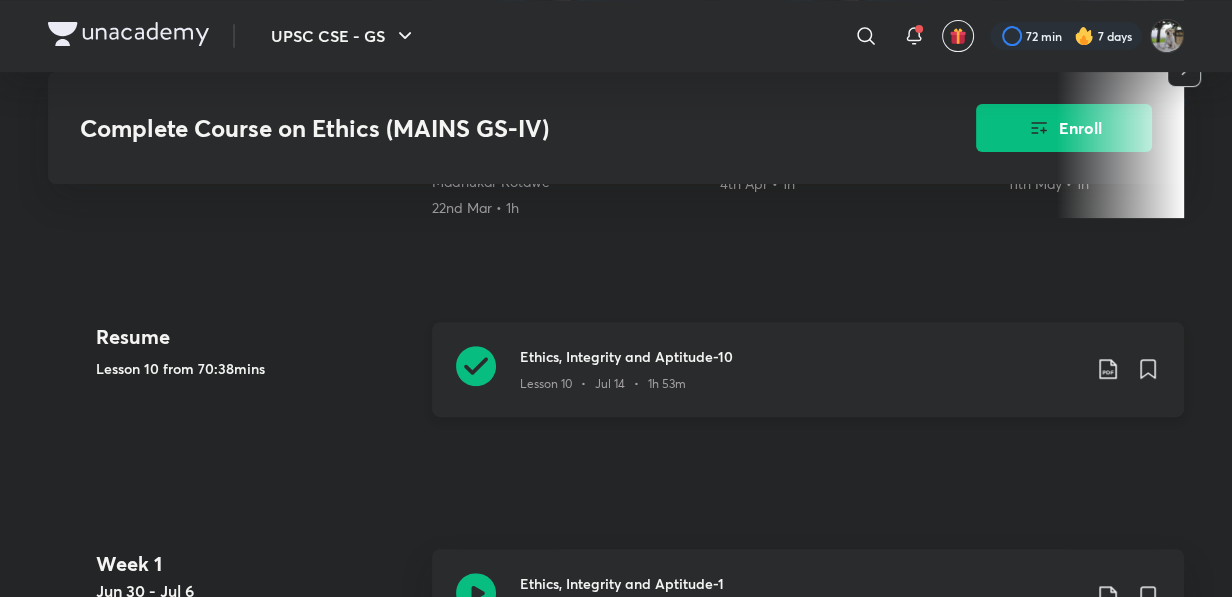 click on "Lesson 10   •   Jul 14   •   1h 53m" at bounding box center (603, 384) 